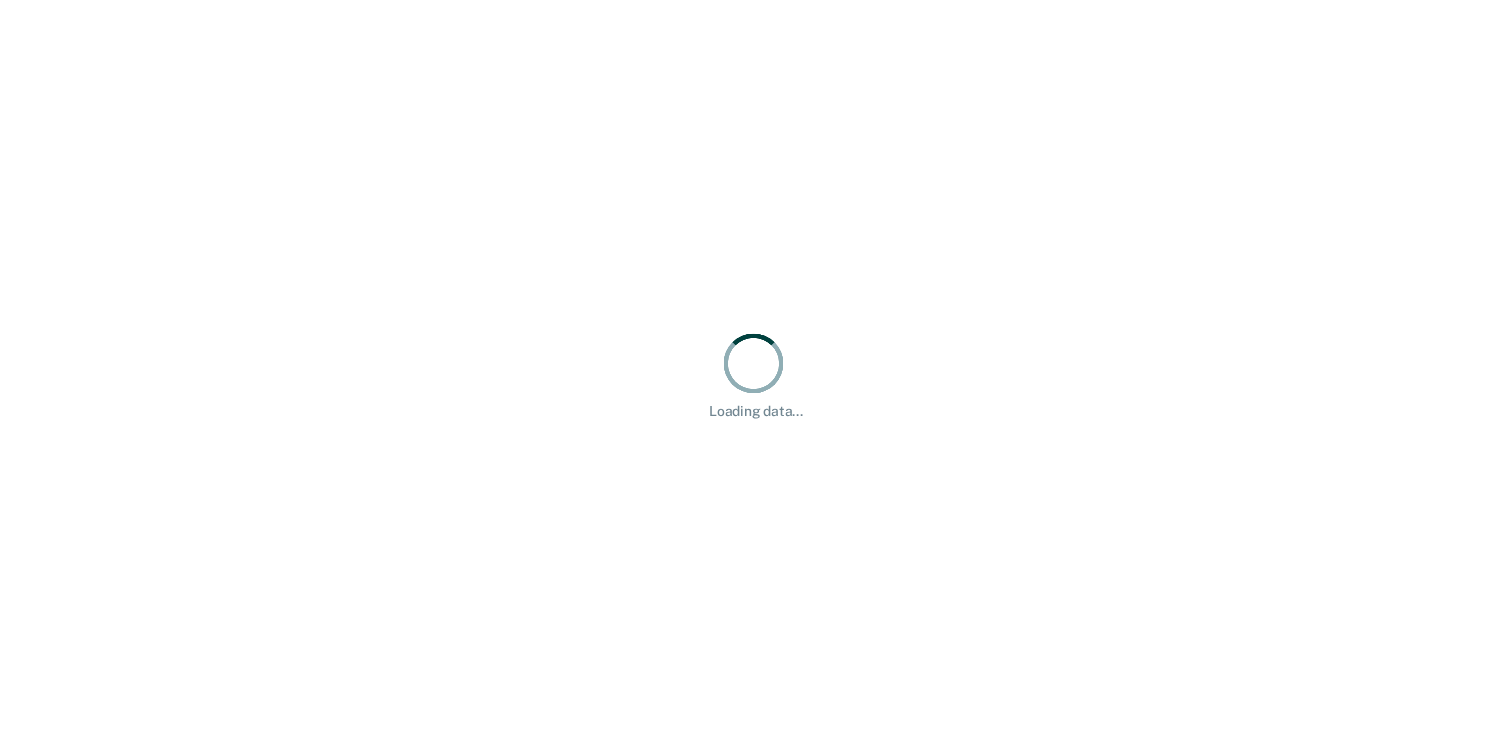 scroll, scrollTop: 0, scrollLeft: 0, axis: both 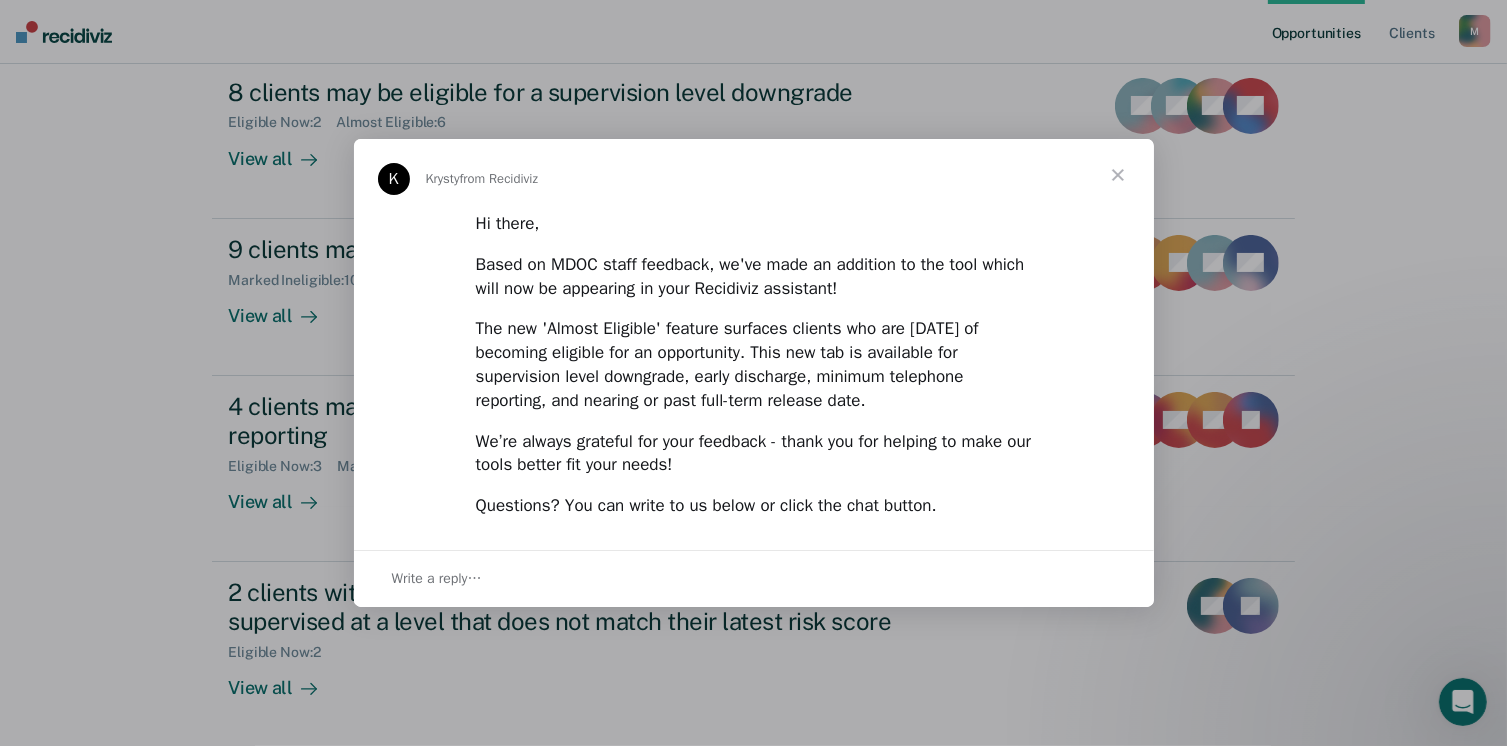 click at bounding box center (1118, 175) 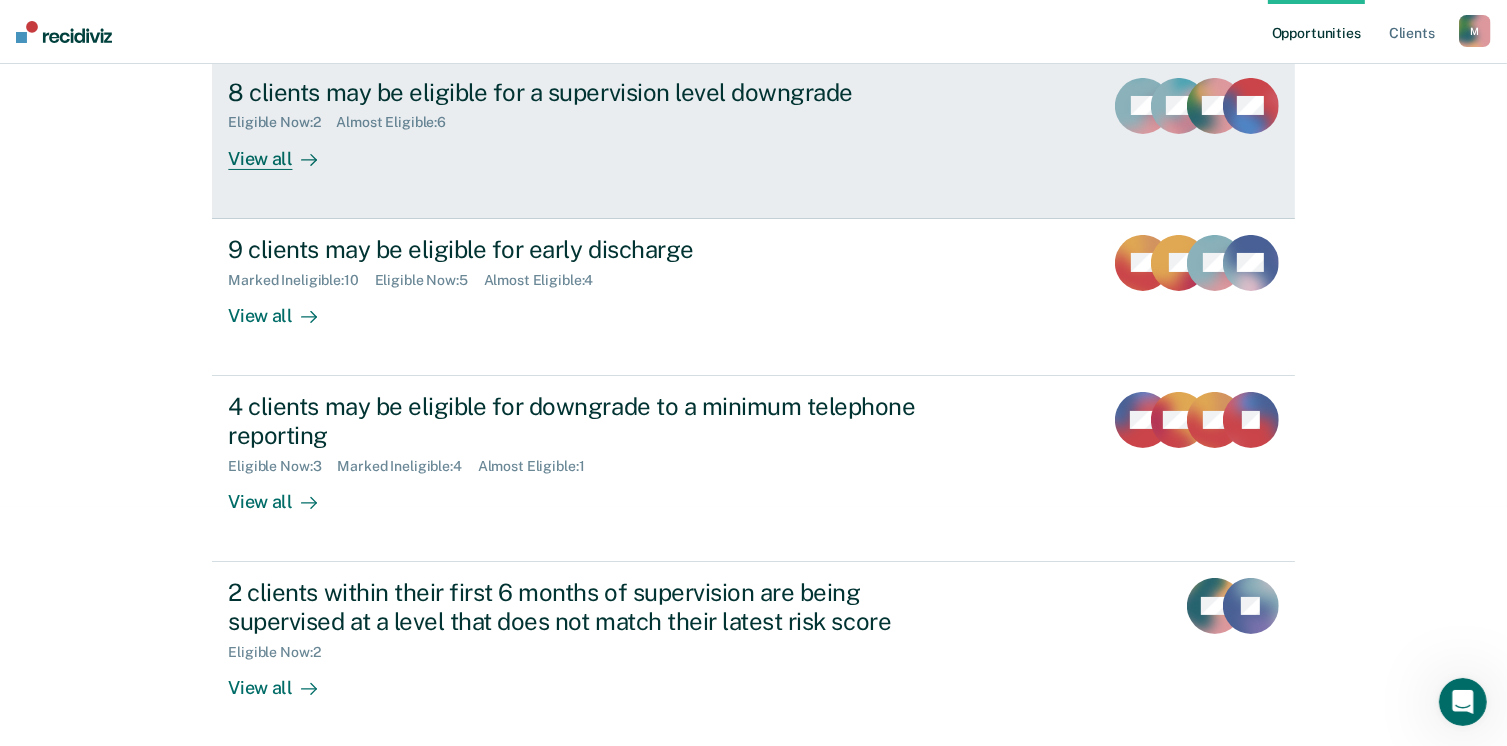 click on "8 clients may be eligible for a supervision level downgrade Eligible Now :  2 Almost Eligible :  6 View all" at bounding box center [603, 124] 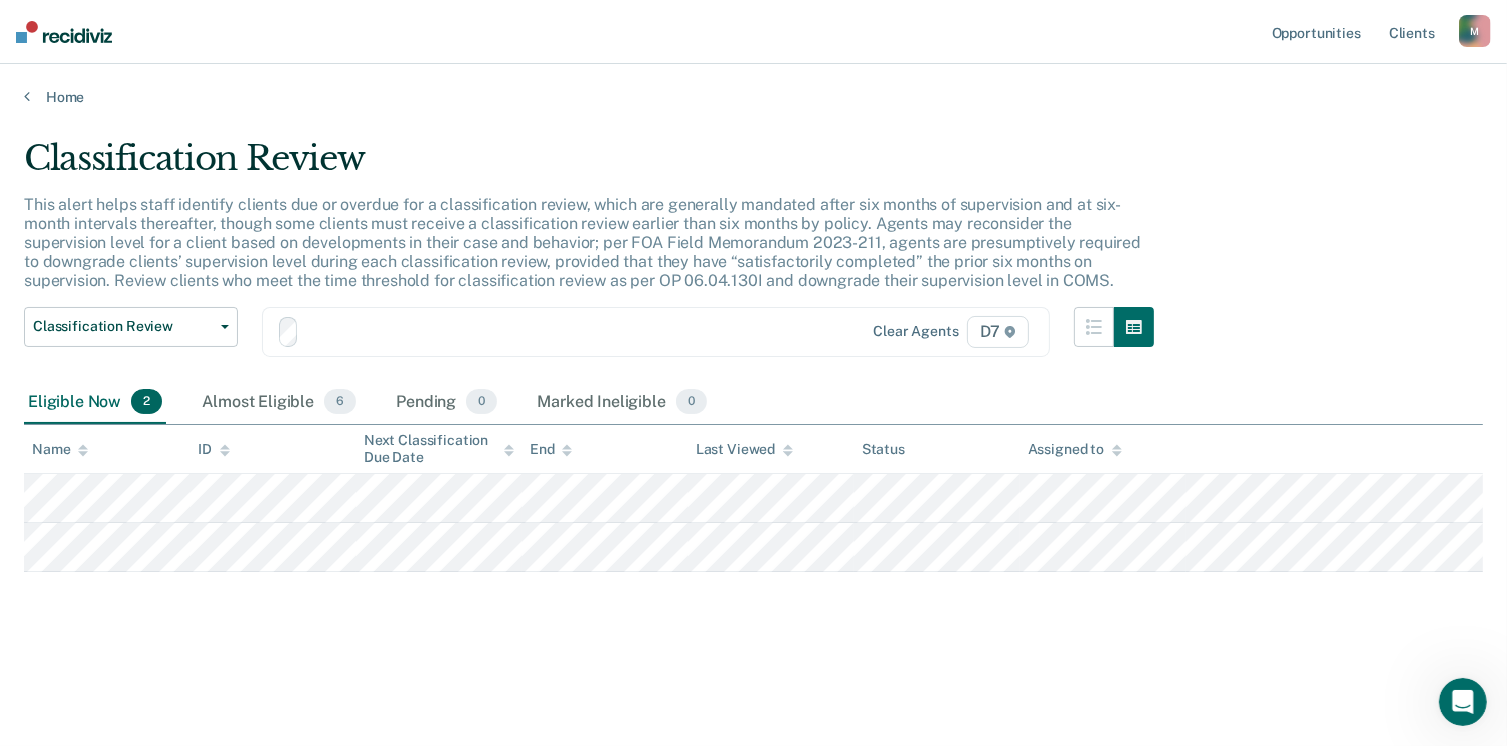 scroll, scrollTop: 0, scrollLeft: 0, axis: both 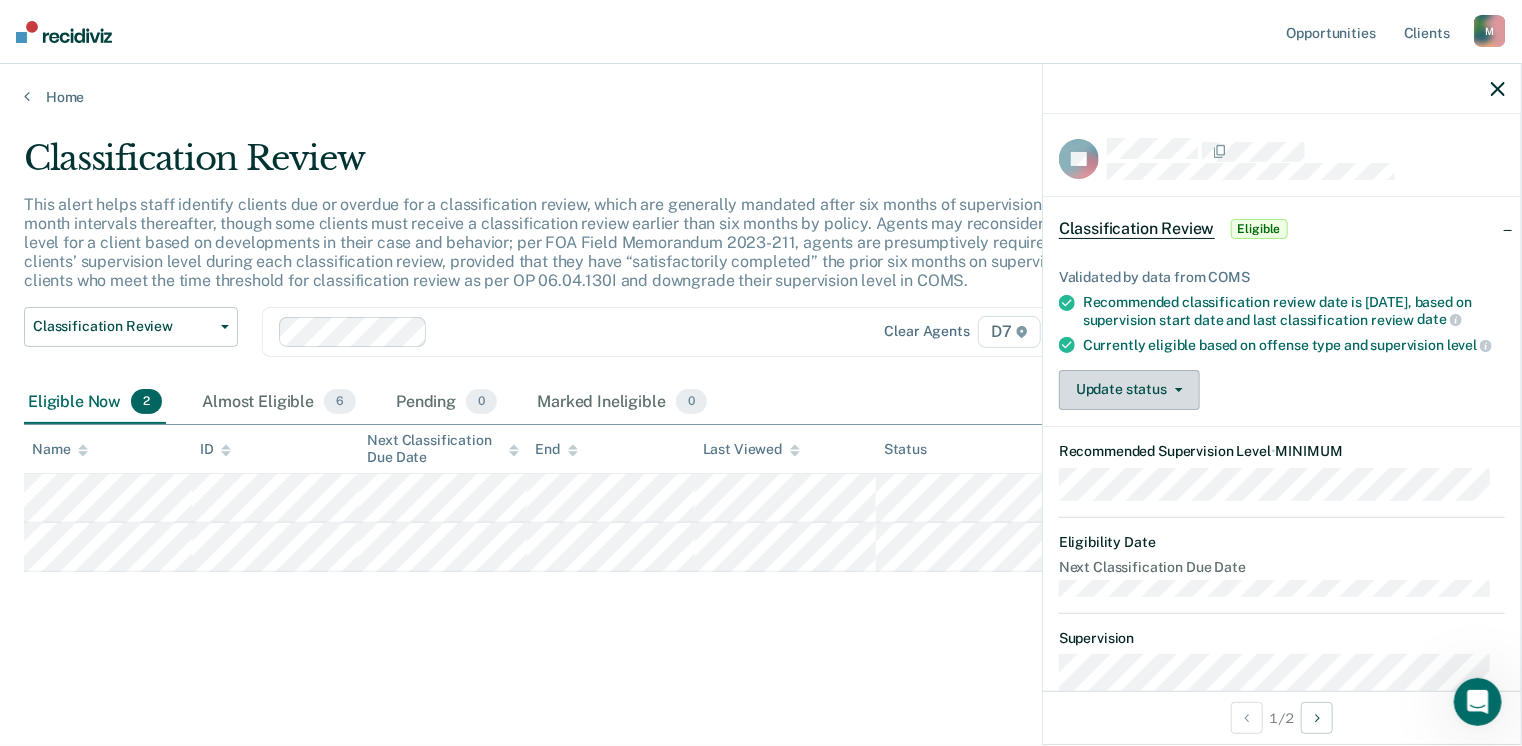click on "Update status" at bounding box center (1129, 390) 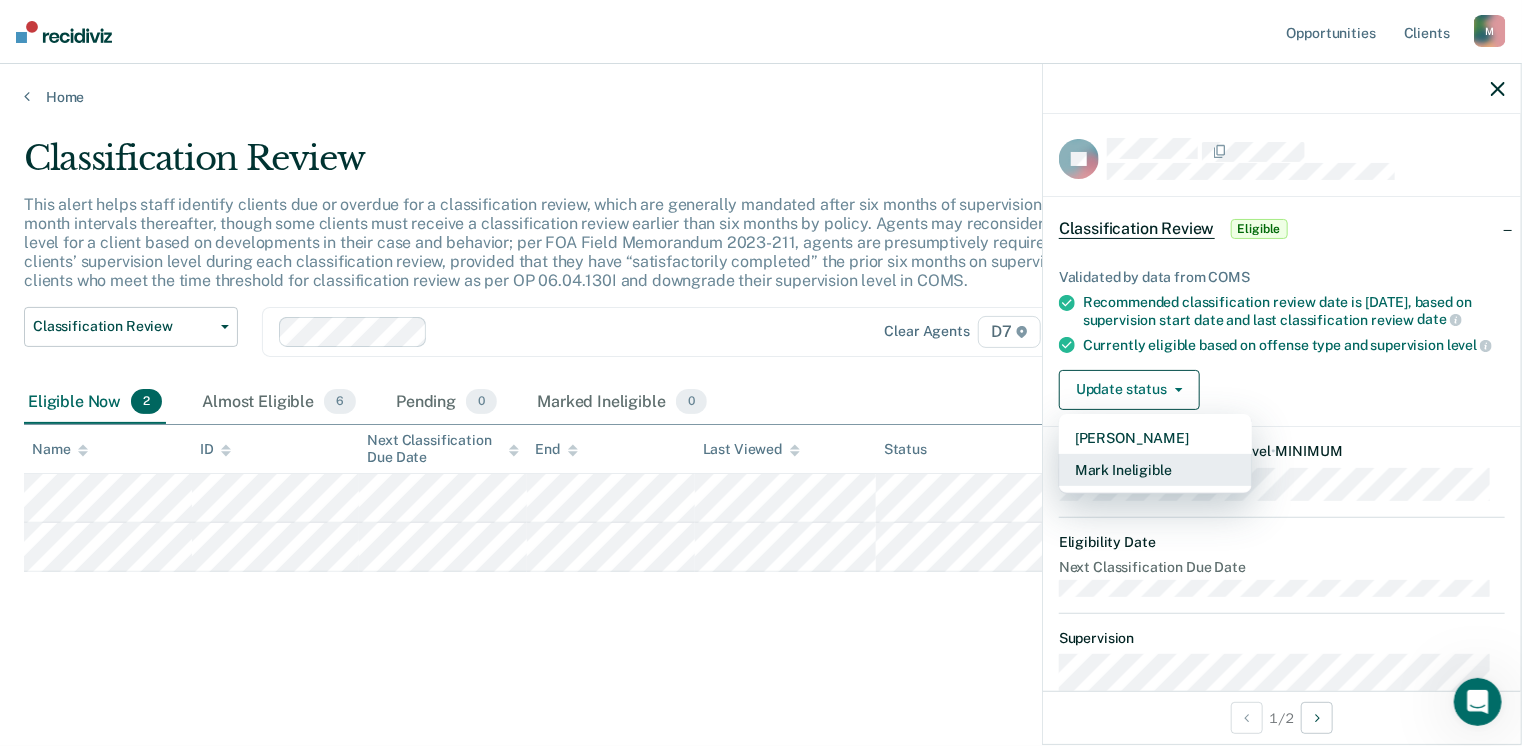 click on "Mark Ineligible" at bounding box center [1155, 470] 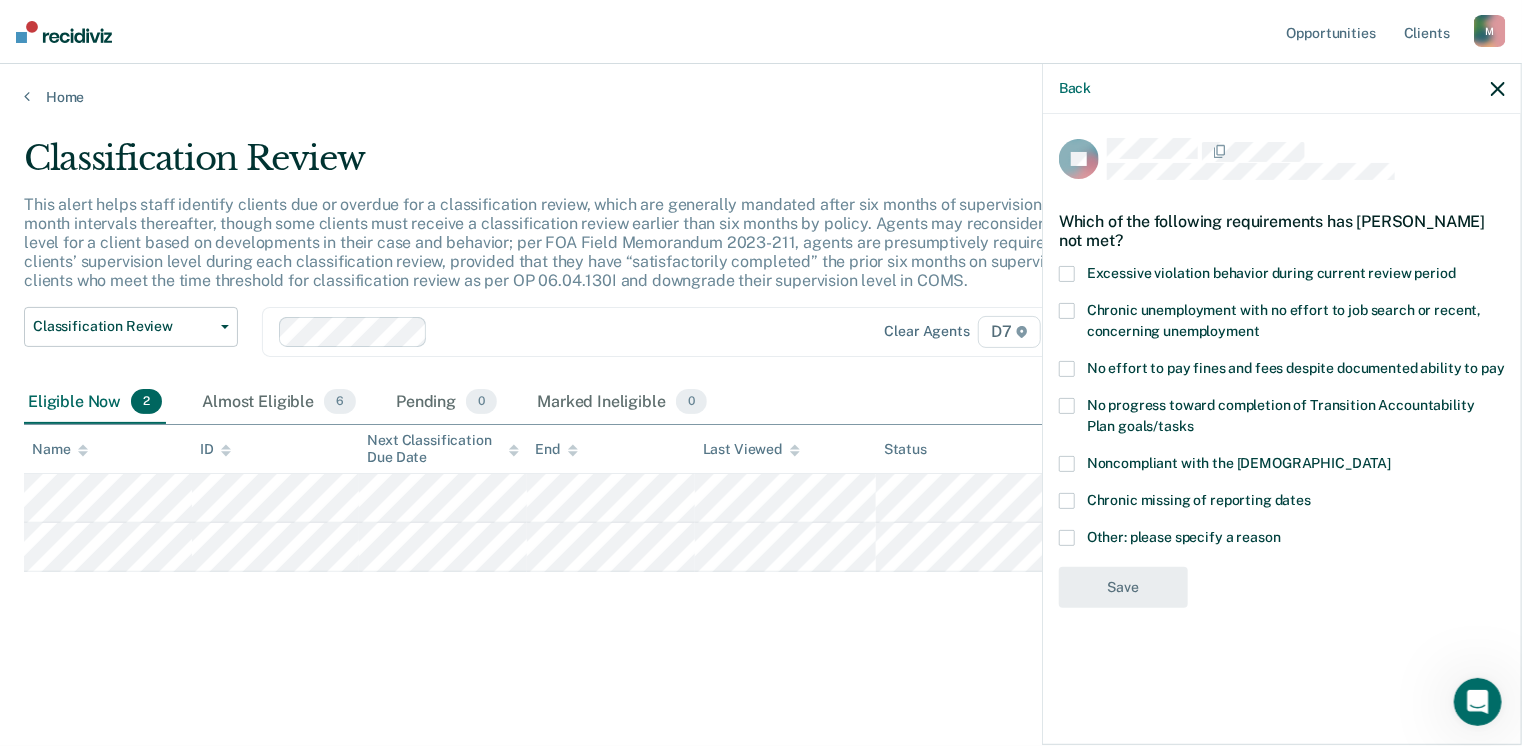 click at bounding box center (1067, 311) 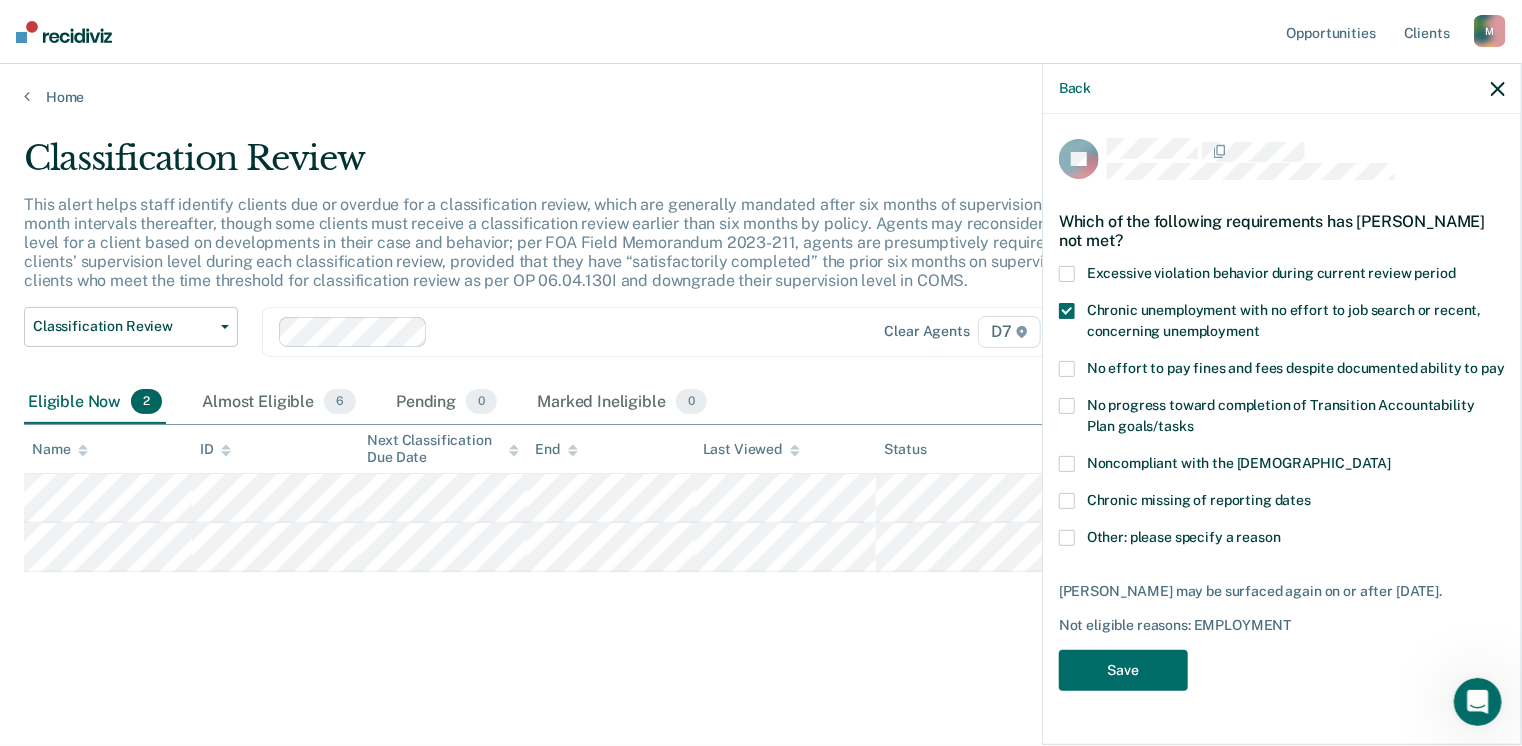 click at bounding box center (1067, 406) 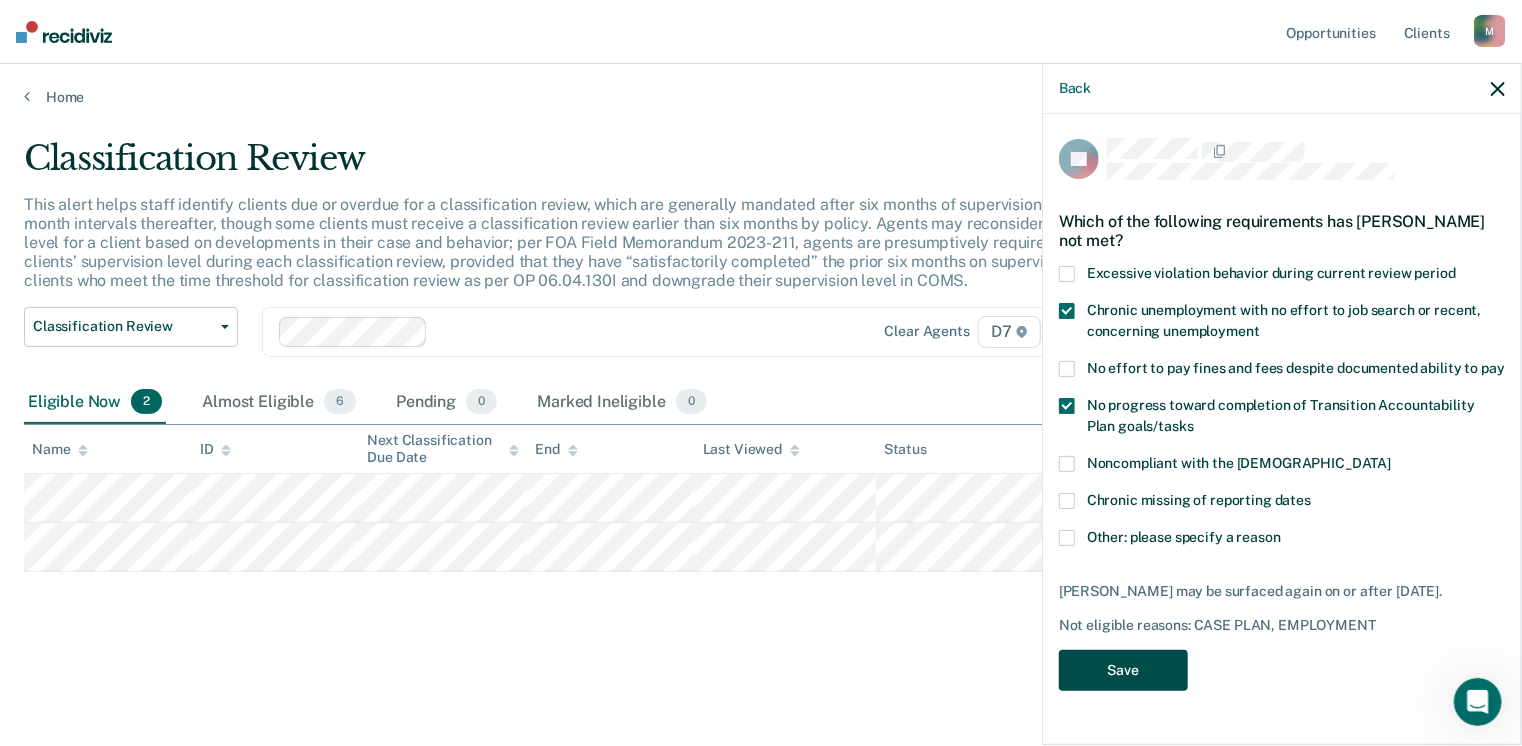 click on "Save" at bounding box center [1123, 670] 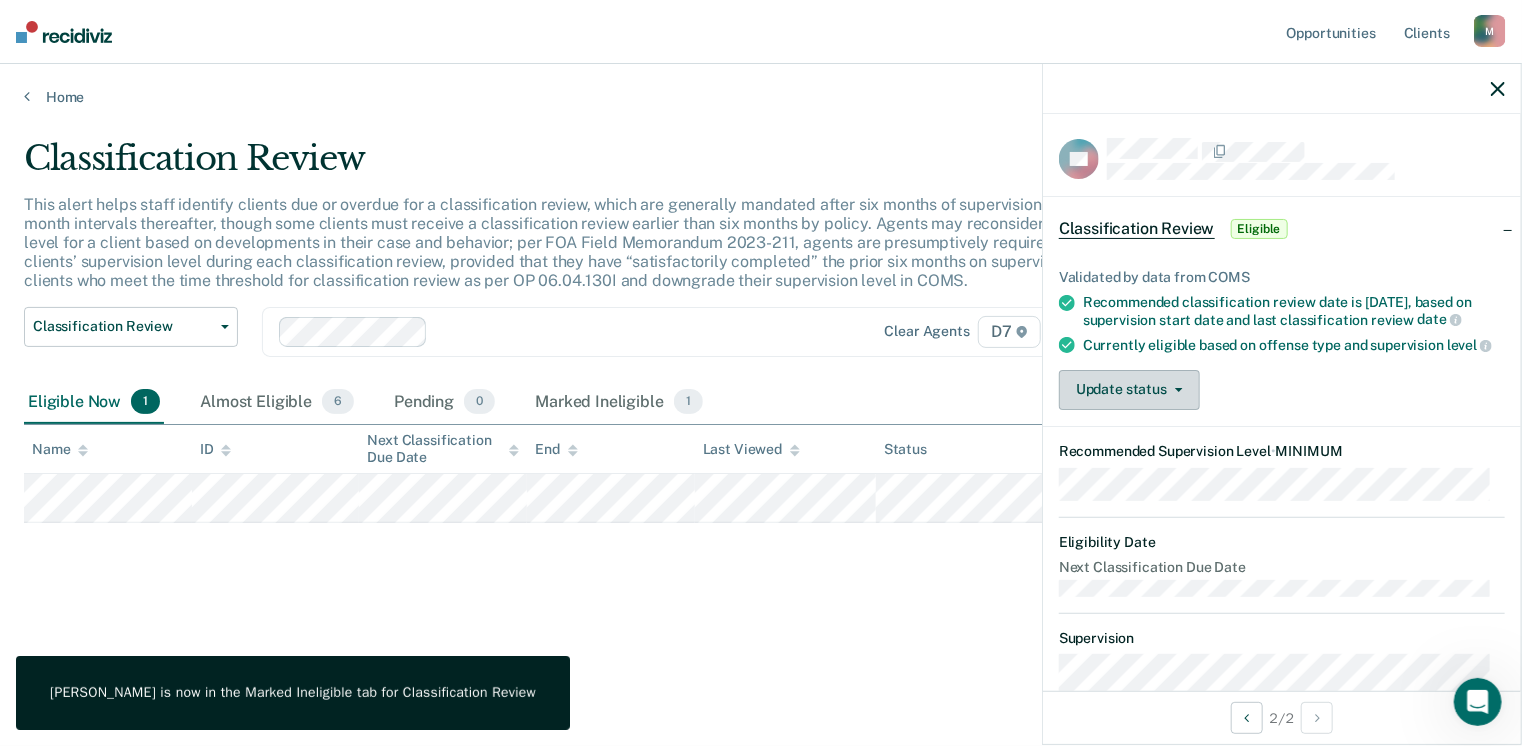 click on "Update status" at bounding box center [1129, 390] 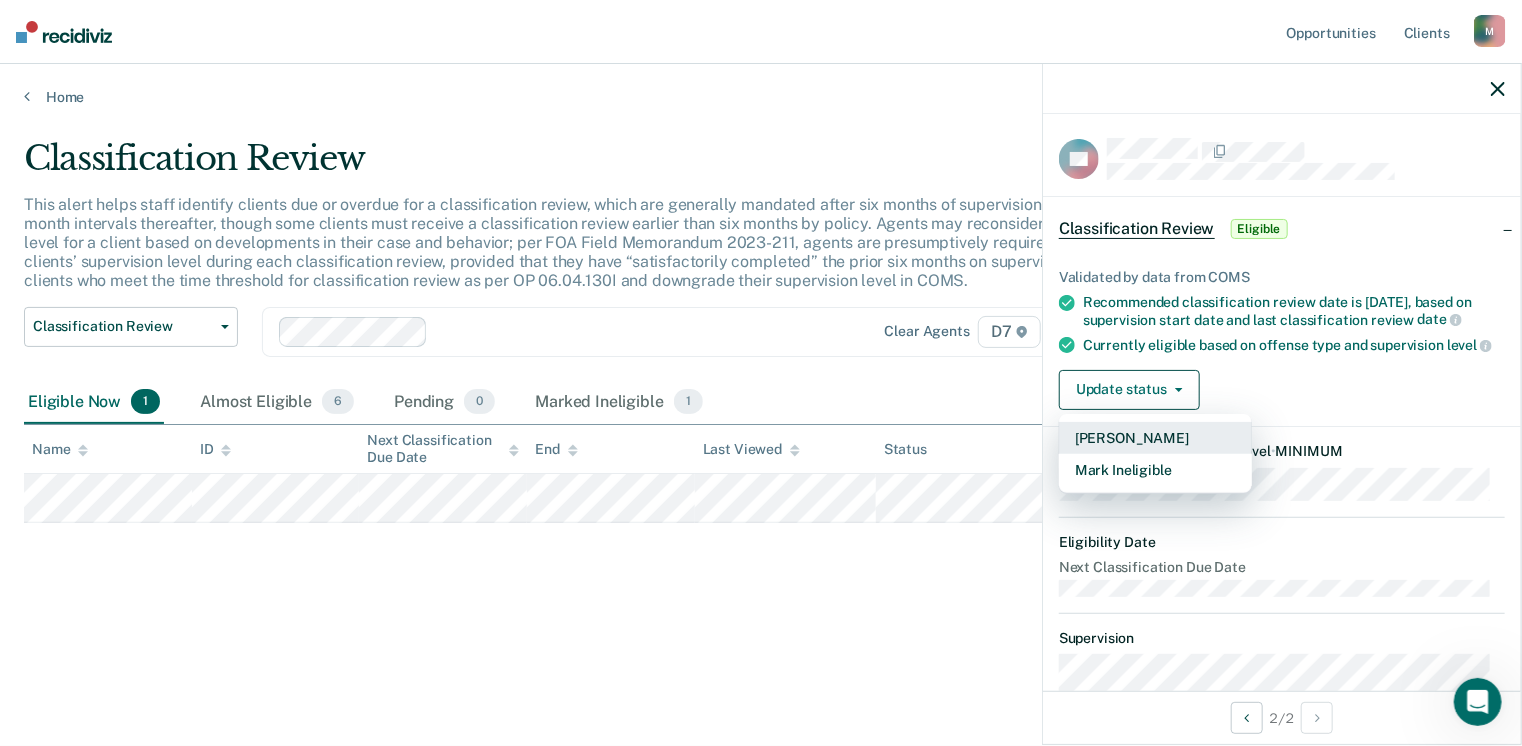 click on "[PERSON_NAME]" at bounding box center [1155, 438] 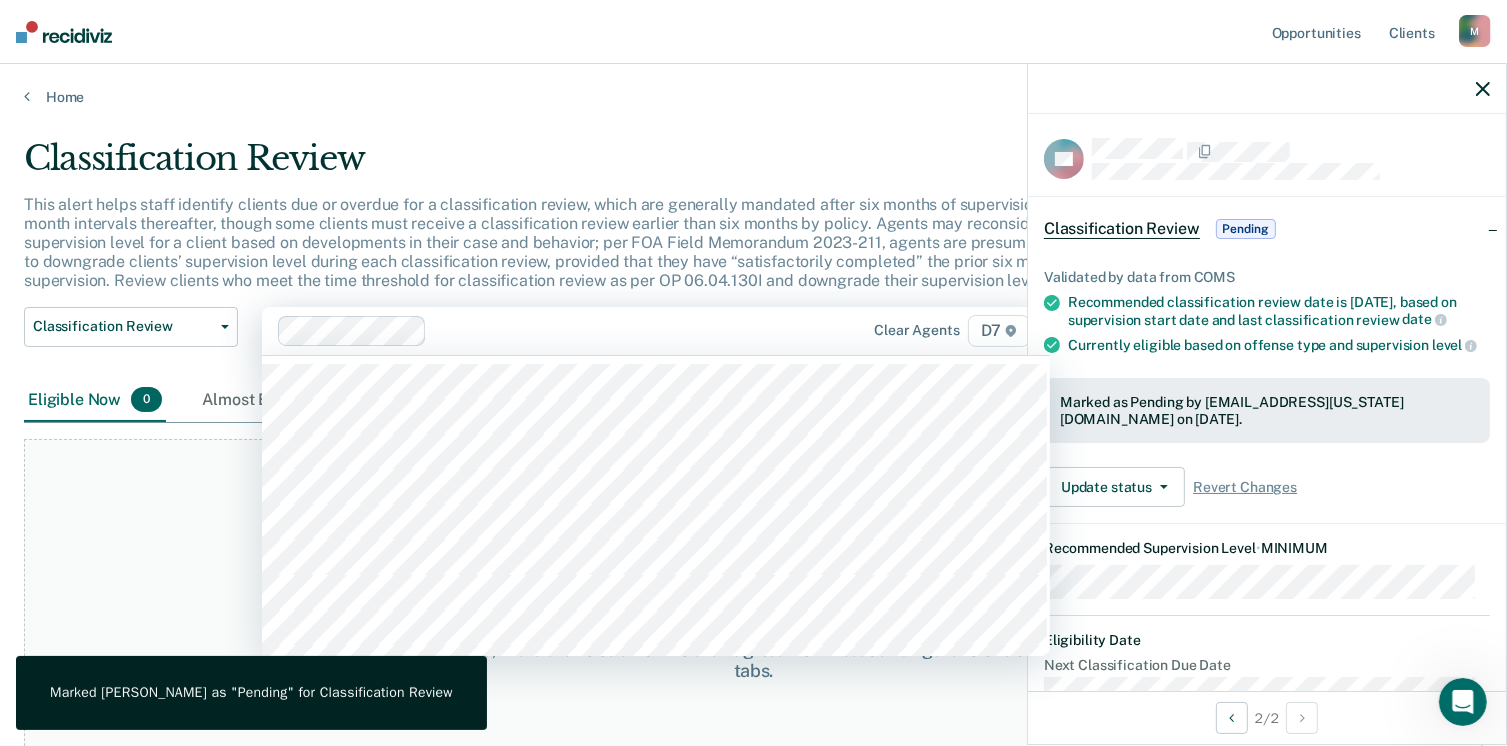 click at bounding box center [620, 330] 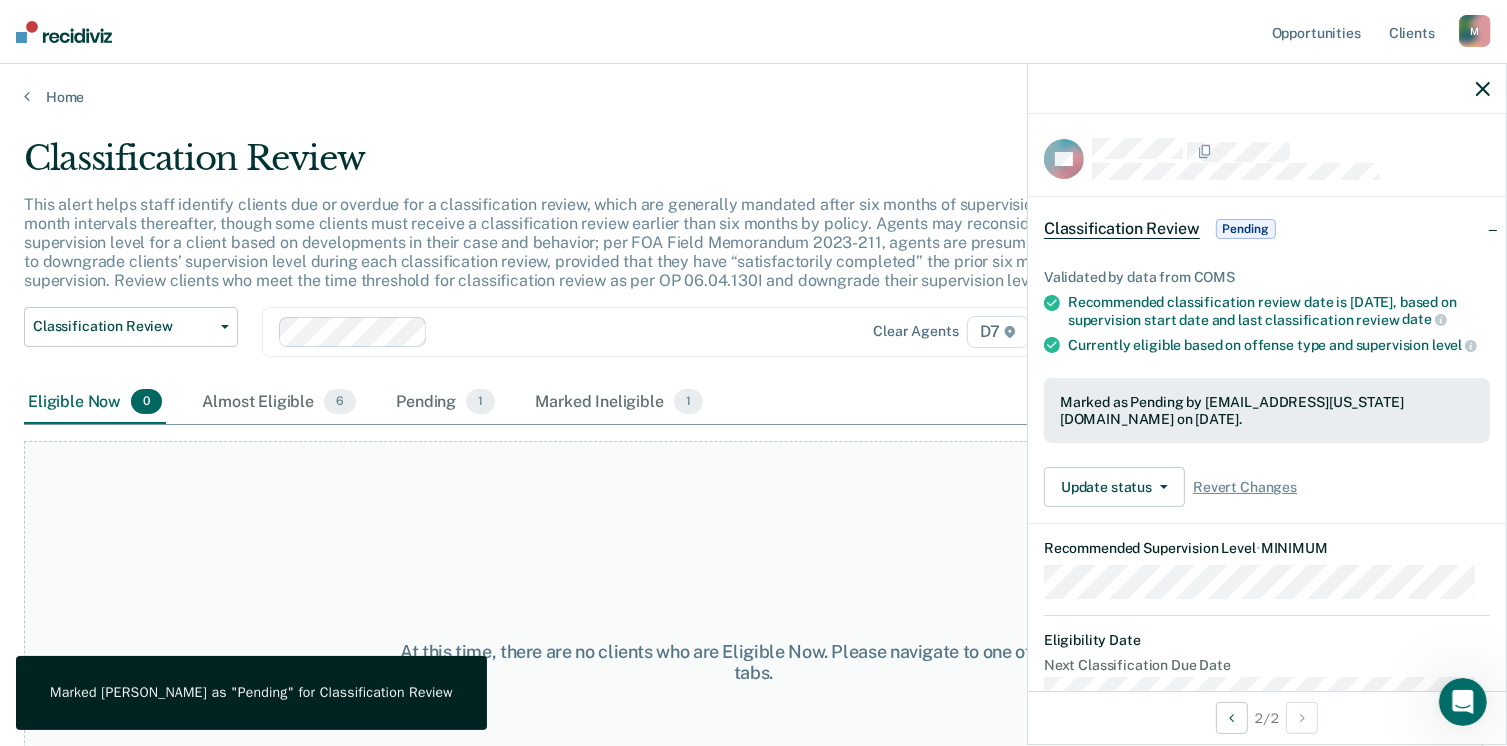 click on "This alert helps staff identify clients due or overdue for a classification review, which are generally mandated after six months of supervision and at six-month intervals thereafter, though some clients must receive a classification review earlier than six months by policy. Agents may reconsider the supervision level for a client based on developments in their case and behavior; per FOA Field Memorandum 2023-211, agents are presumptively required to downgrade clients’ supervision level during each classification review, provided that they have “satisfactorily completed” the prior six months on supervision. Review clients who meet the time threshold for classification review as per OP 06.04.130I and downgrade their supervision level in COMS." at bounding box center [582, 243] 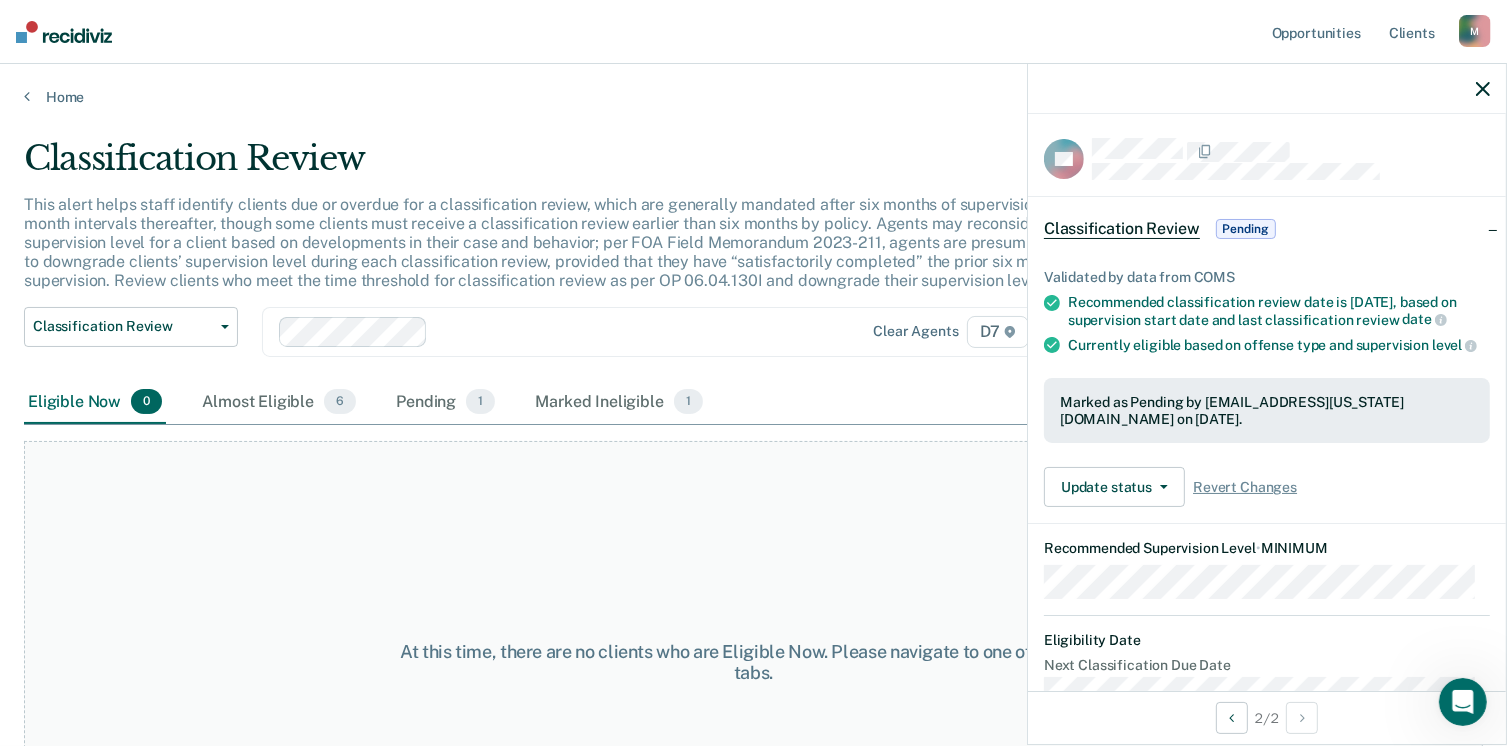 click 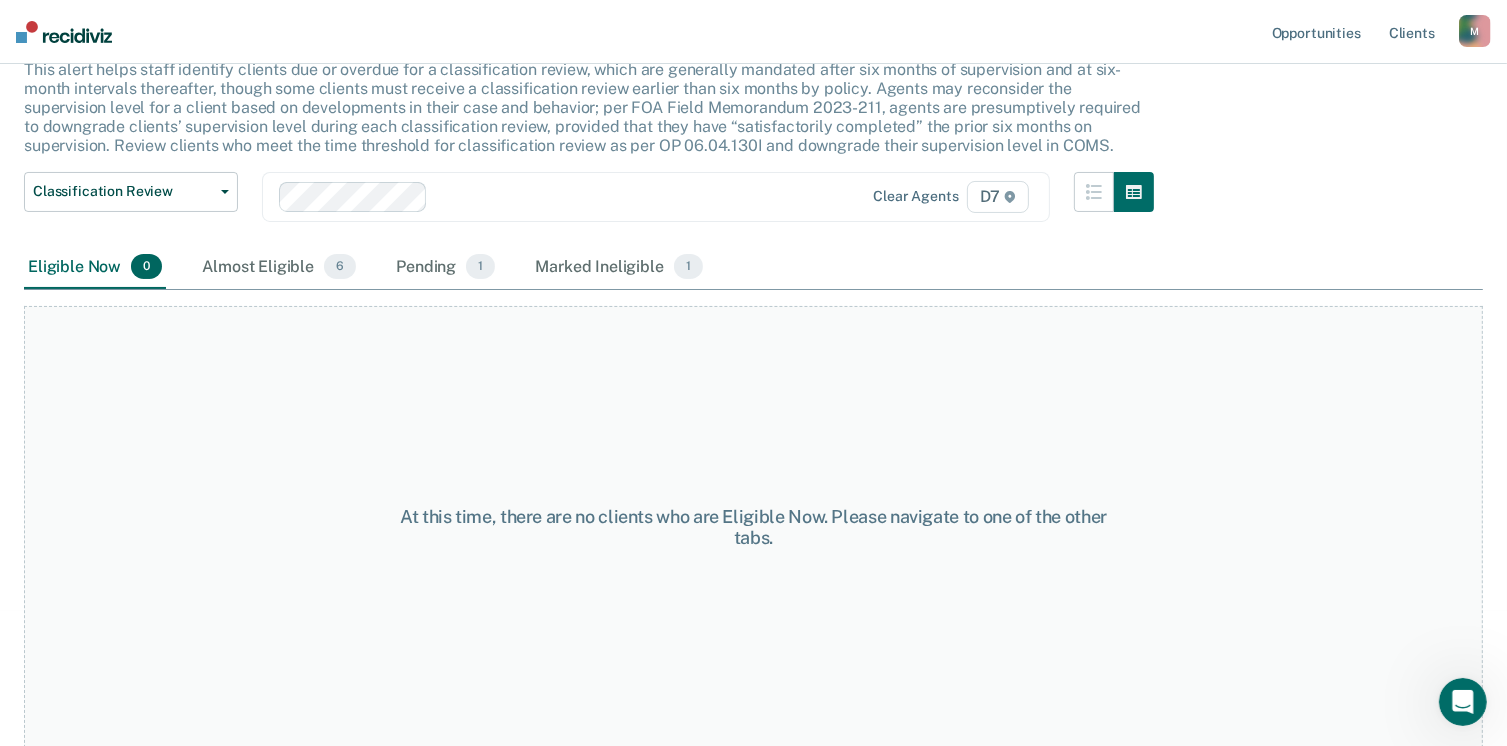 scroll, scrollTop: 0, scrollLeft: 0, axis: both 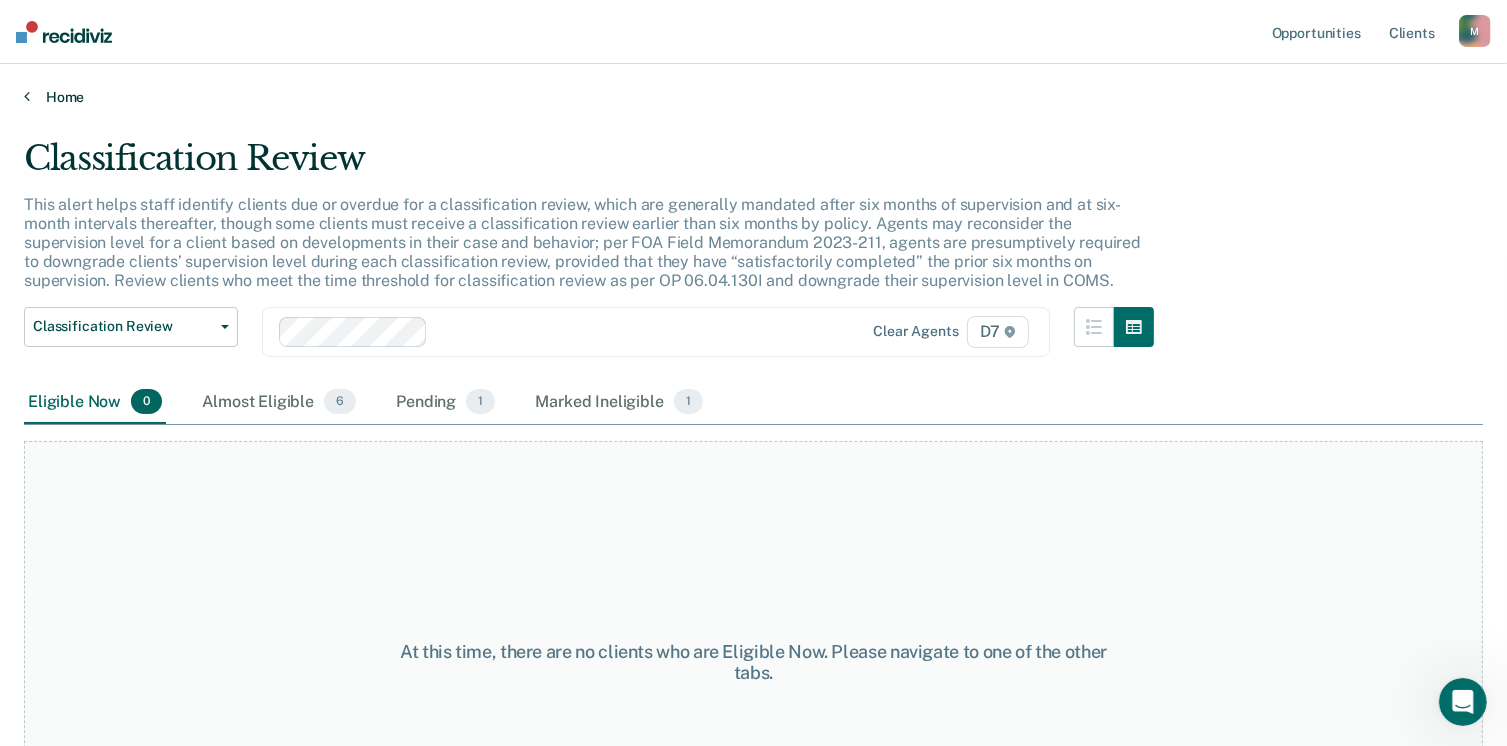 click on "Home" at bounding box center [753, 97] 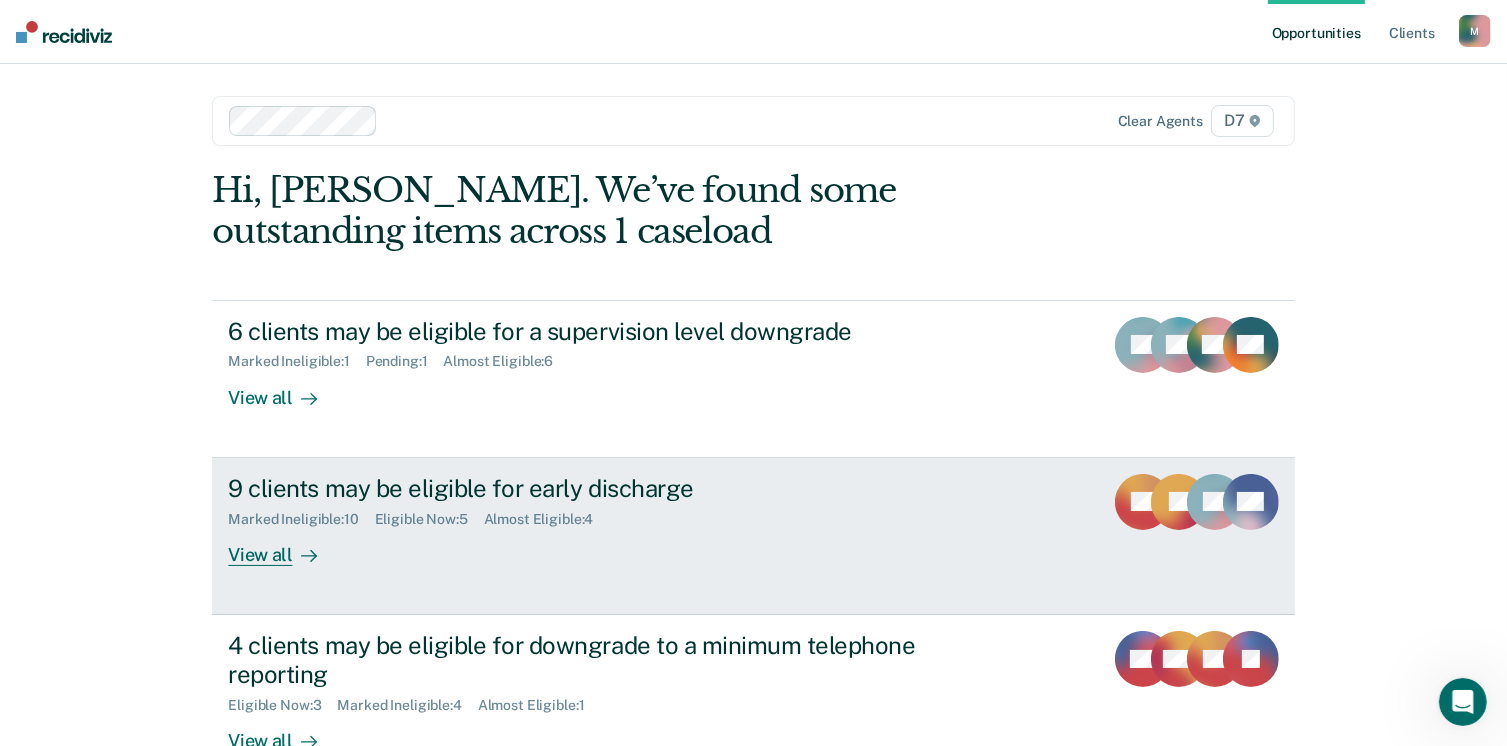 click on "View all" at bounding box center (284, 546) 